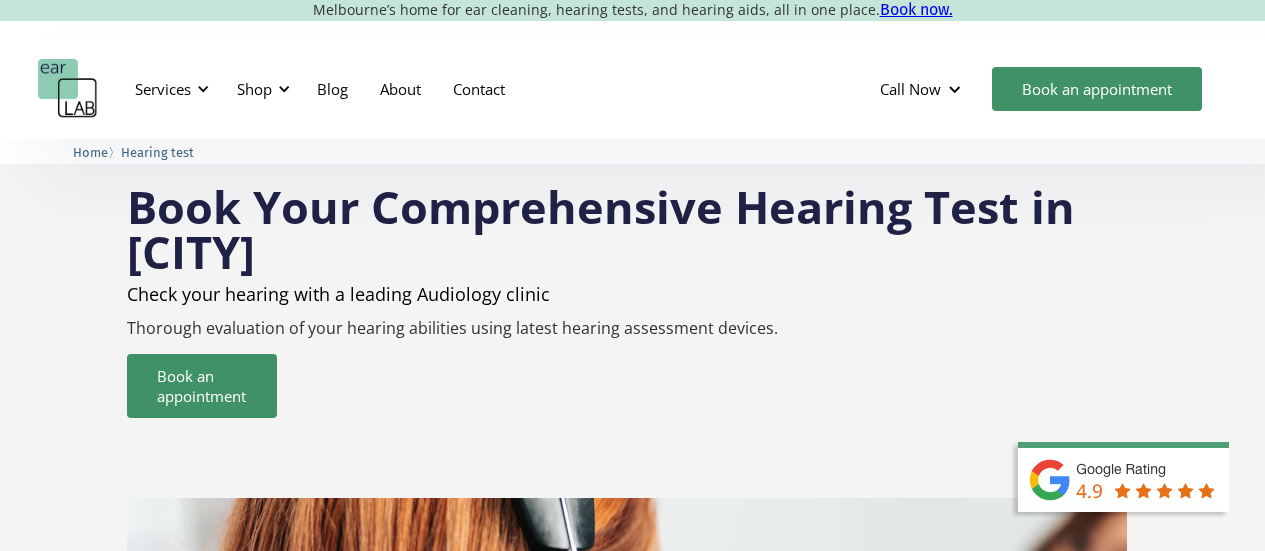scroll, scrollTop: 0, scrollLeft: 0, axis: both 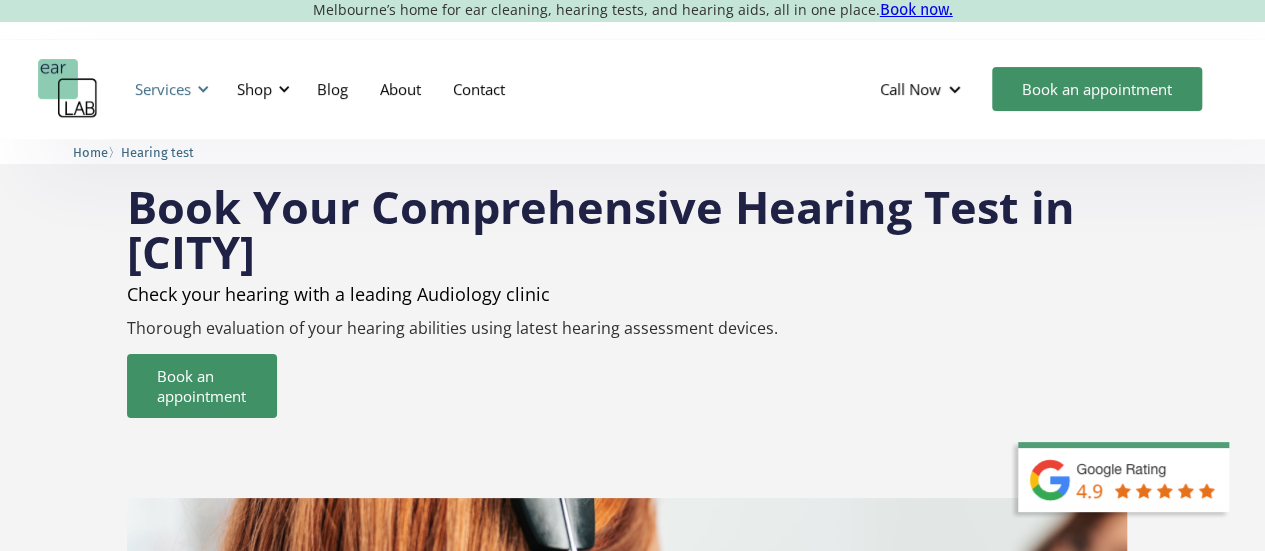 click on "Services" at bounding box center [169, 89] 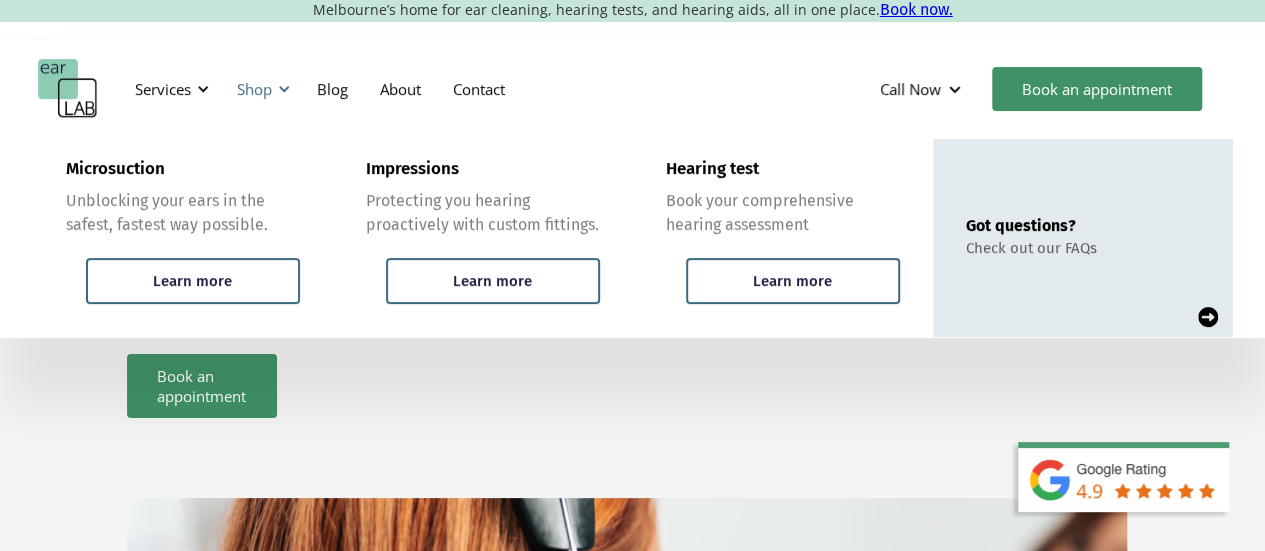 click at bounding box center [284, 89] 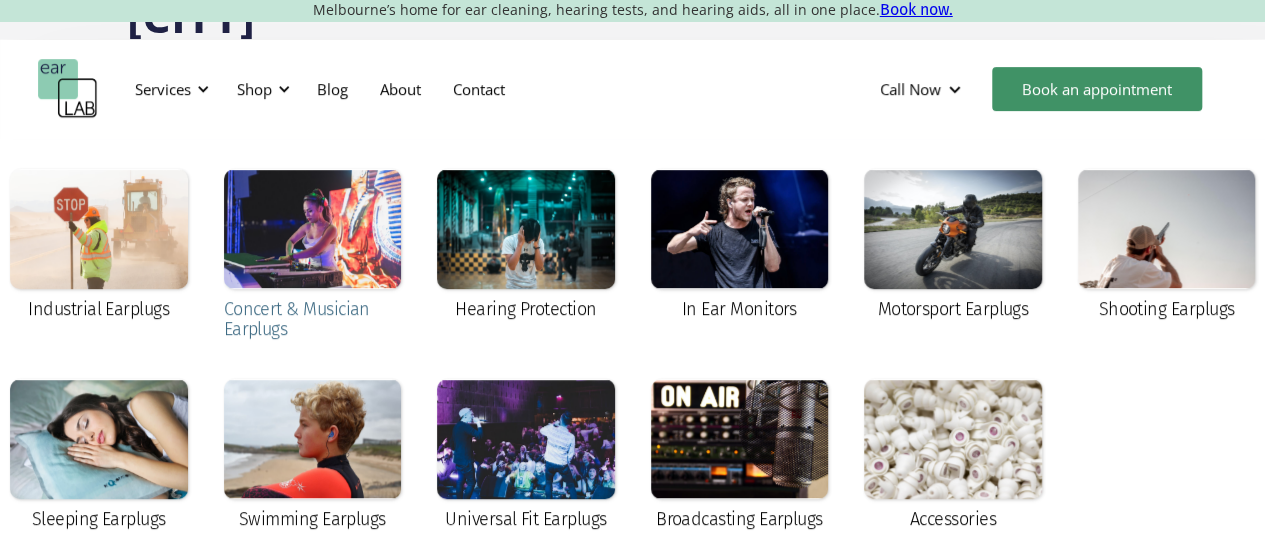scroll, scrollTop: 300, scrollLeft: 0, axis: vertical 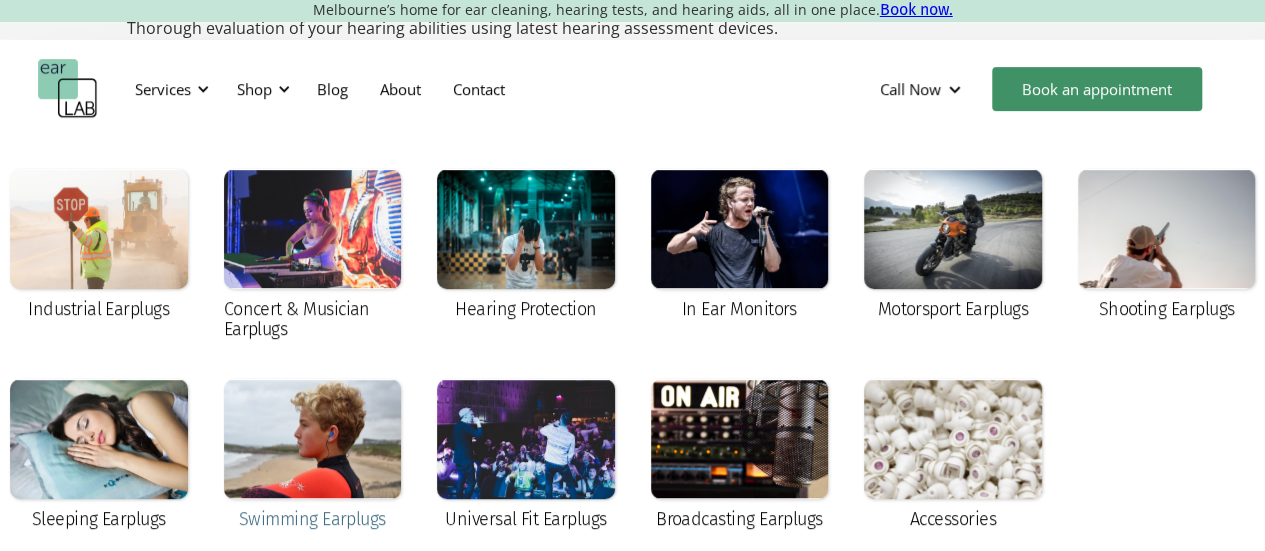 click at bounding box center (313, 439) 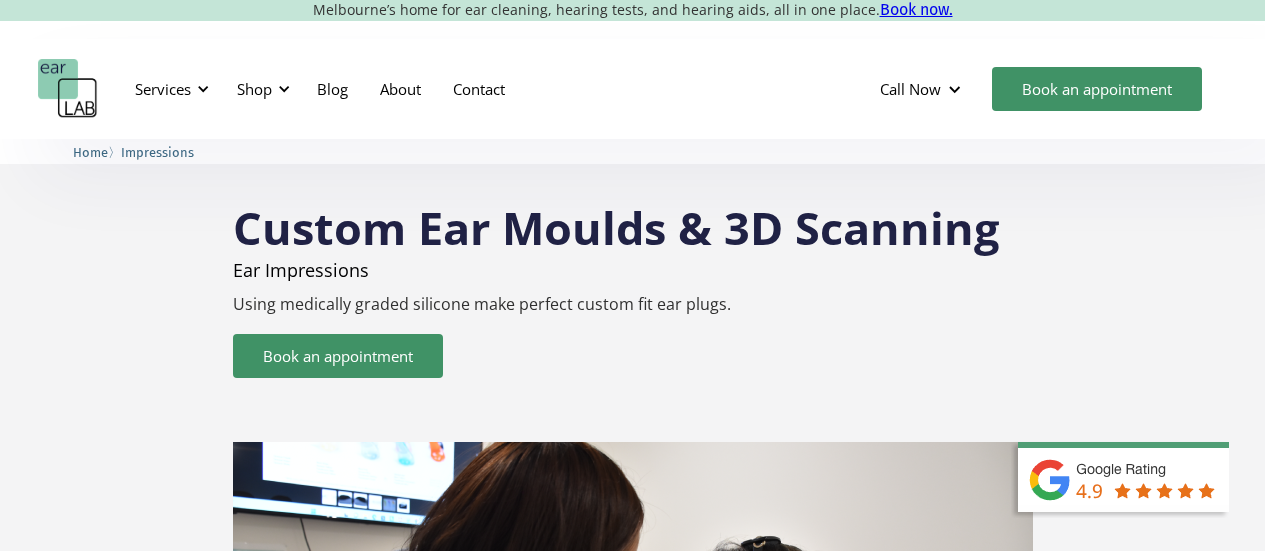 scroll, scrollTop: 0, scrollLeft: 0, axis: both 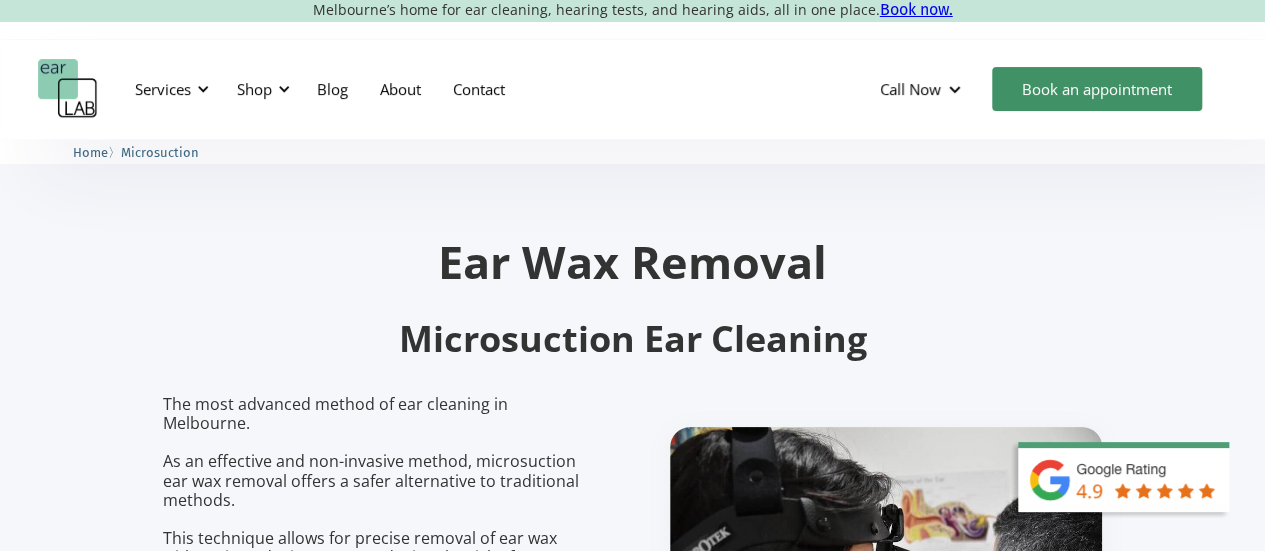 click at bounding box center [68, 89] 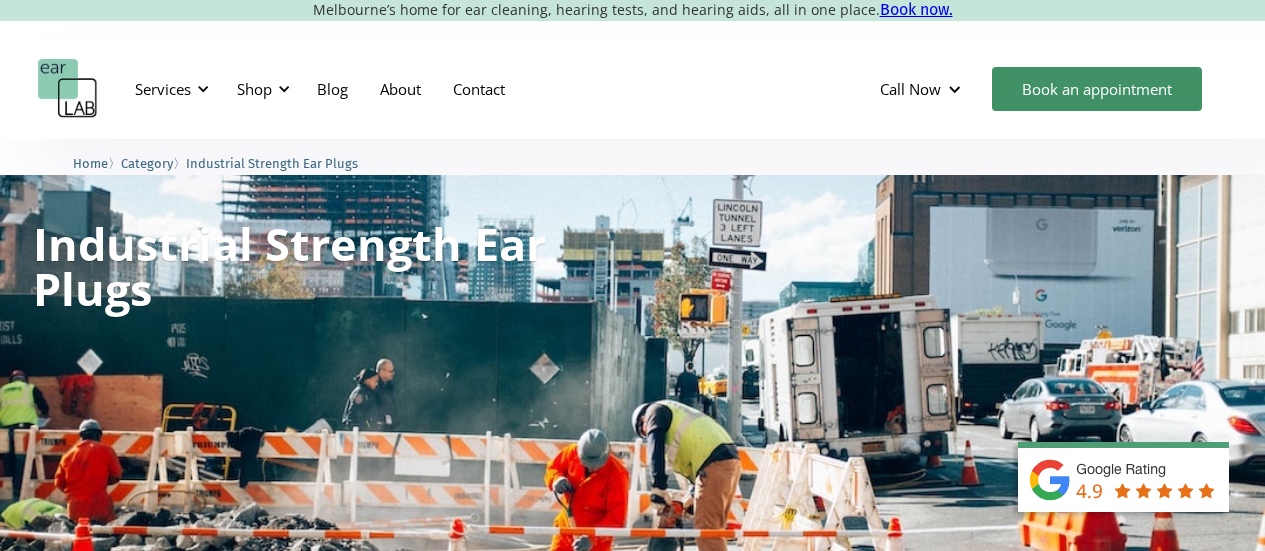 scroll, scrollTop: 0, scrollLeft: 0, axis: both 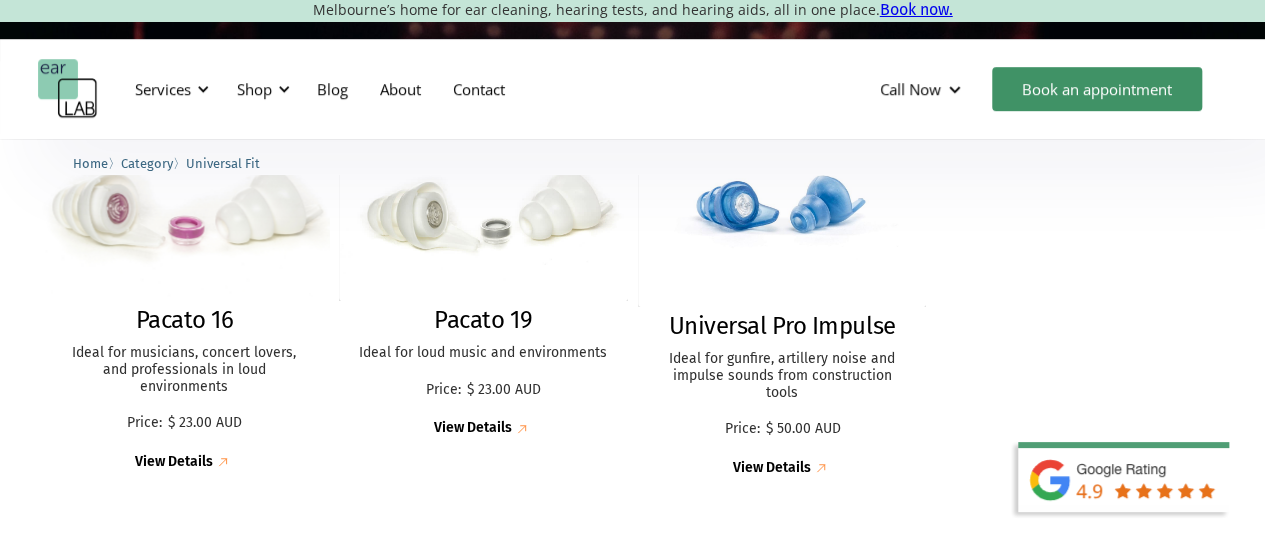 click at bounding box center [184, 205] 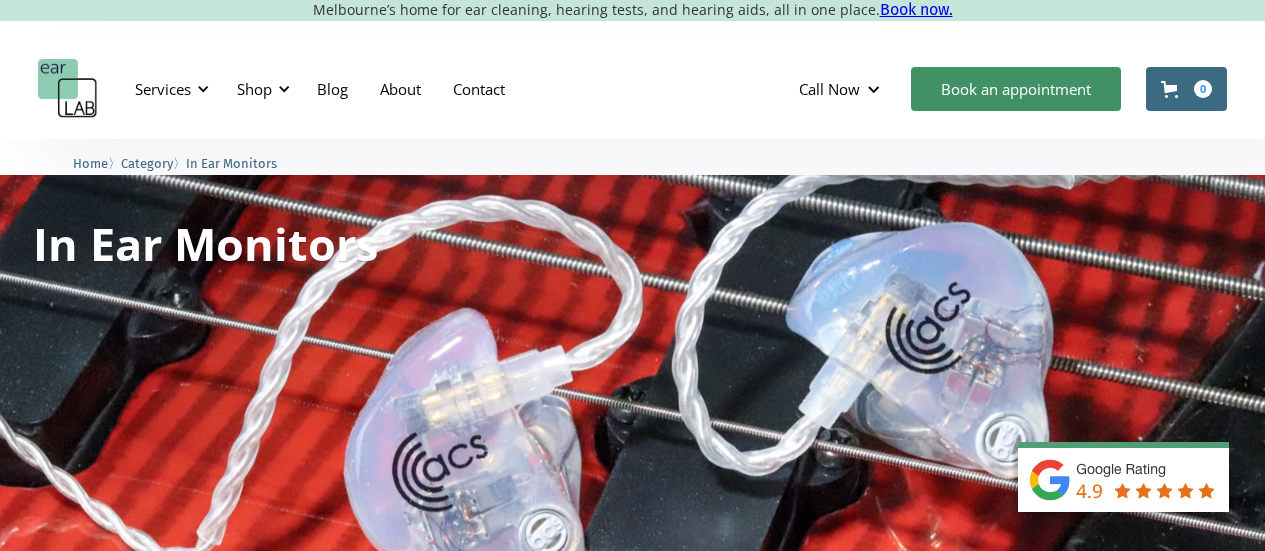 scroll, scrollTop: 298, scrollLeft: 0, axis: vertical 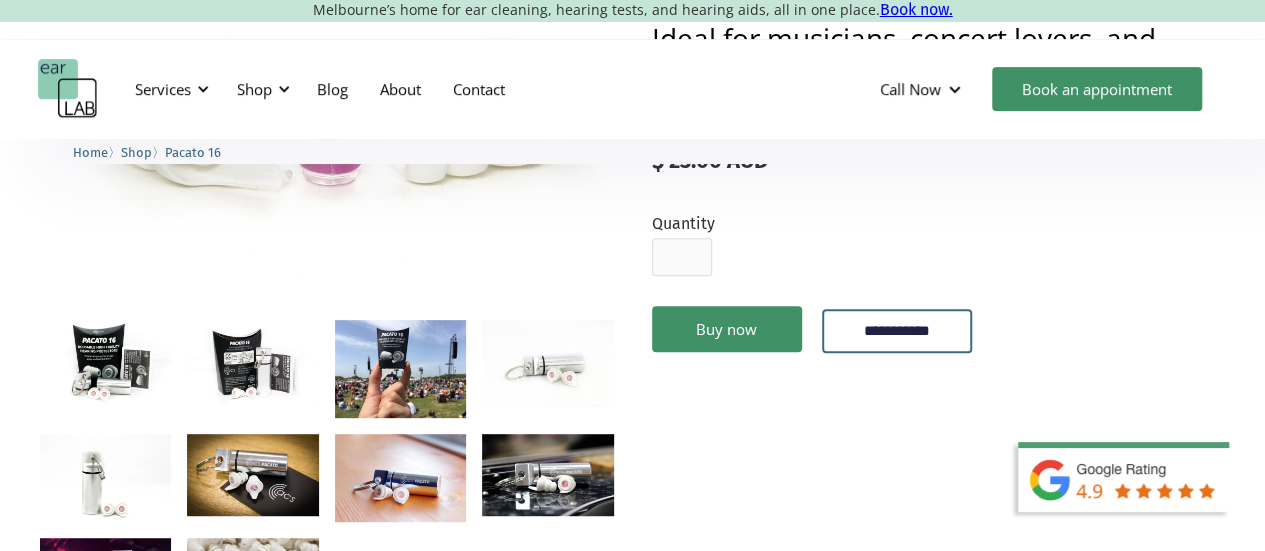 click at bounding box center [400, 369] 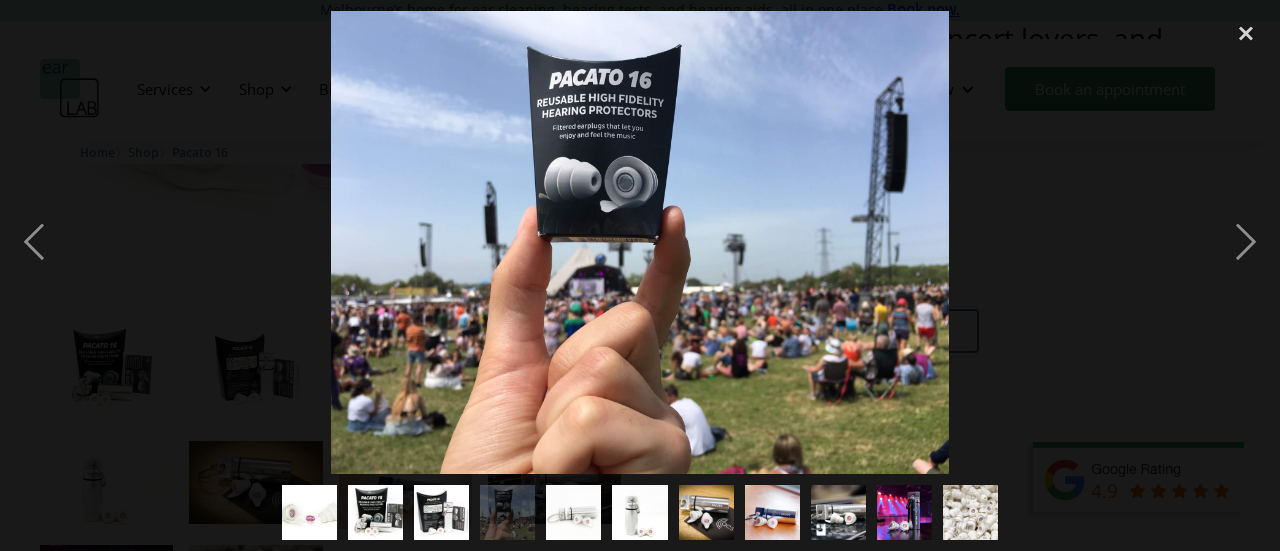 click at bounding box center (640, 242) 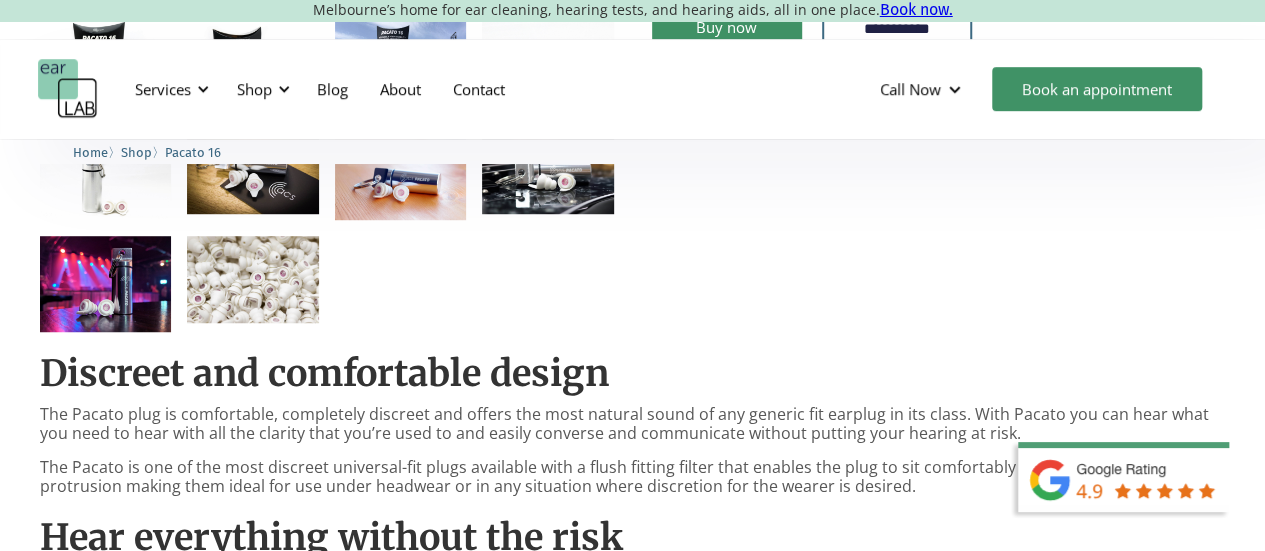 scroll, scrollTop: 900, scrollLeft: 0, axis: vertical 